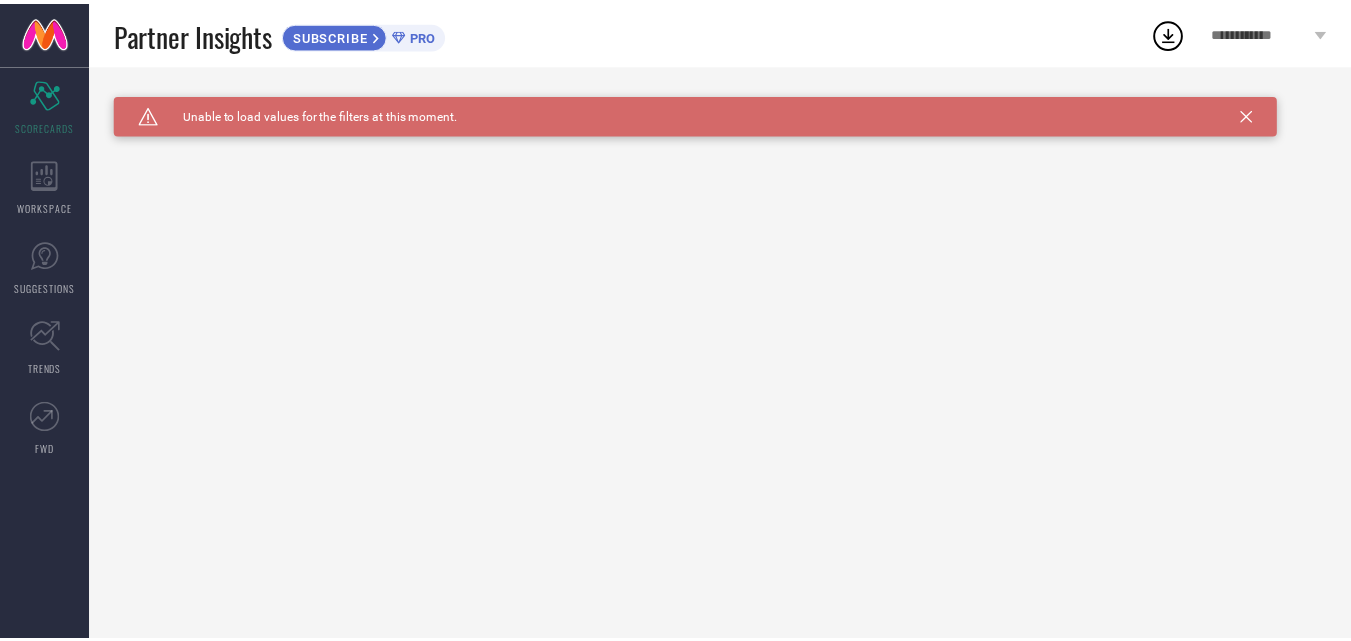 scroll, scrollTop: 0, scrollLeft: 0, axis: both 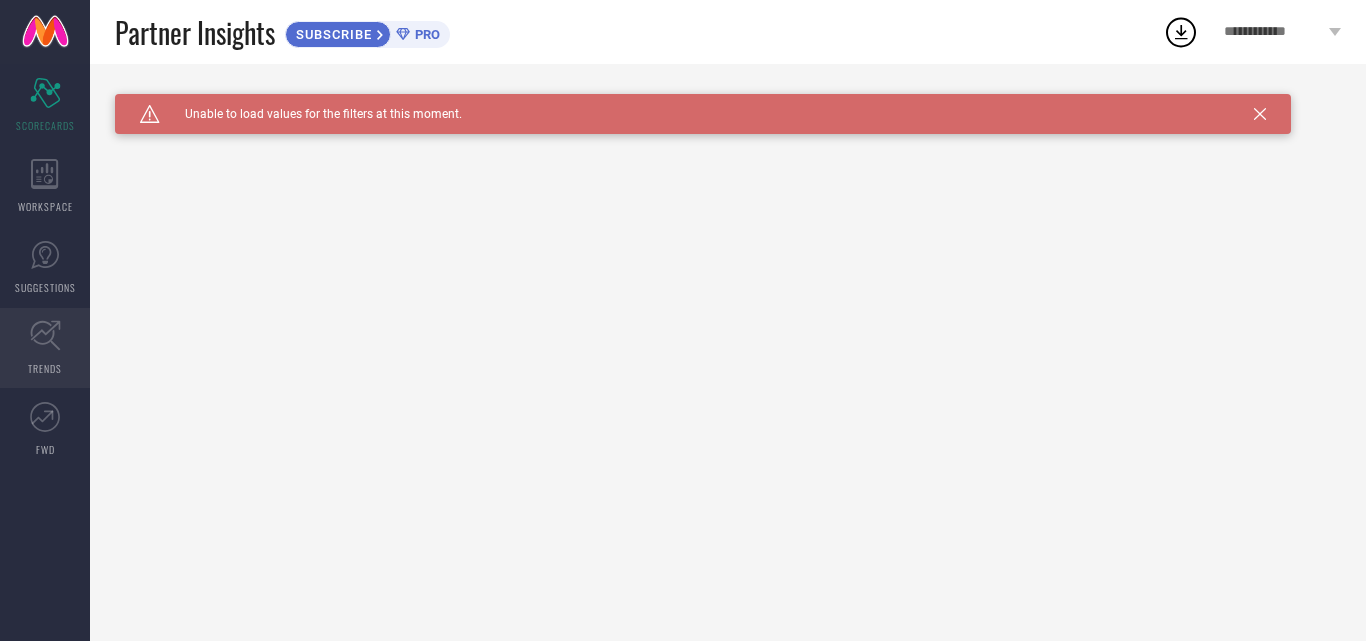 click on "TRENDS" at bounding box center (45, 368) 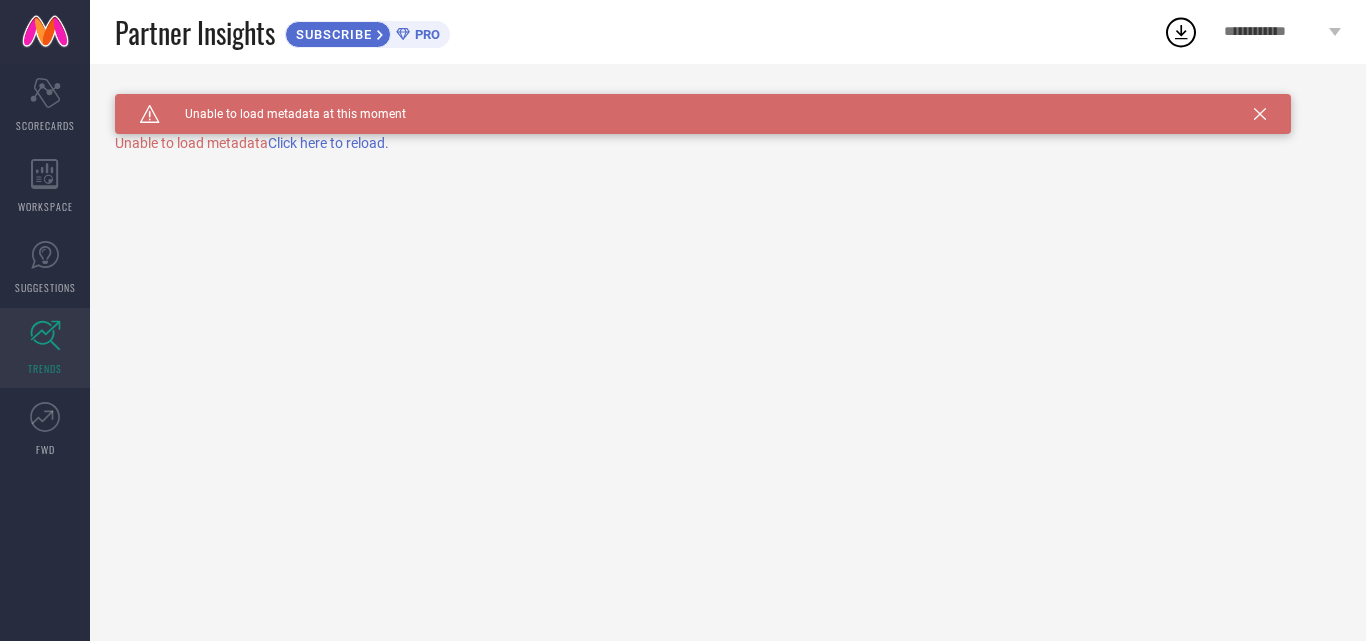 click on "Click here to reload." at bounding box center [328, 143] 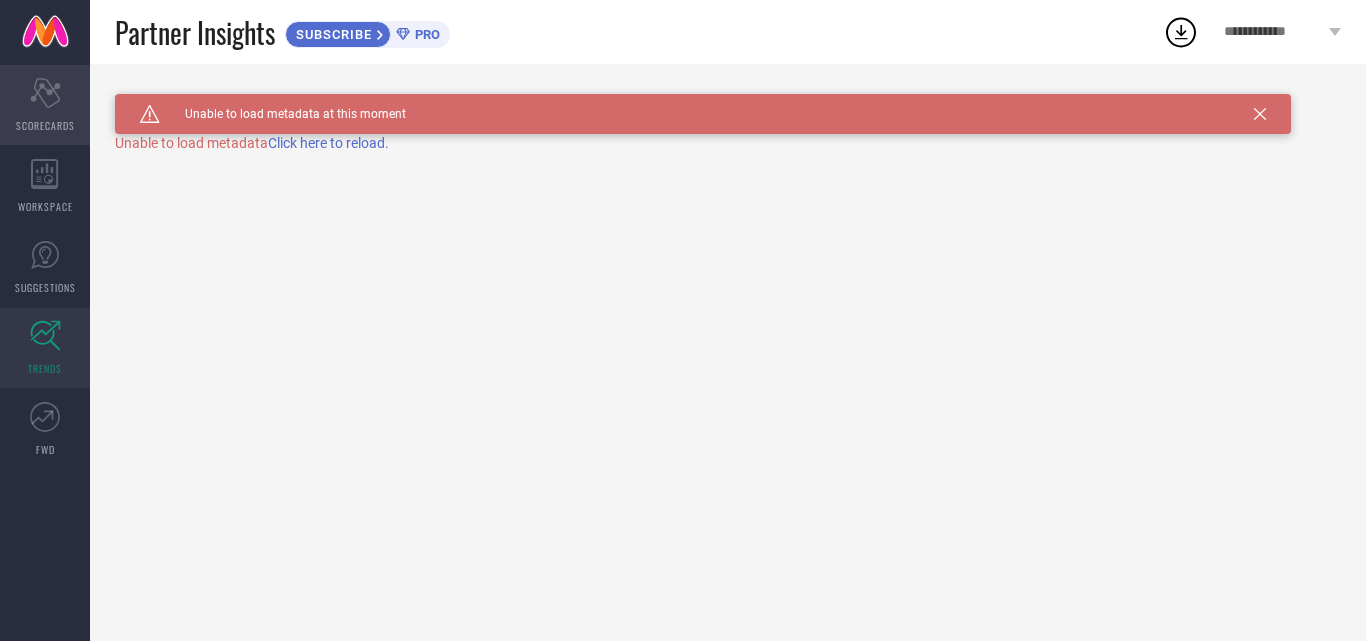 click on "Scorecard SCORECARDS" at bounding box center (45, 105) 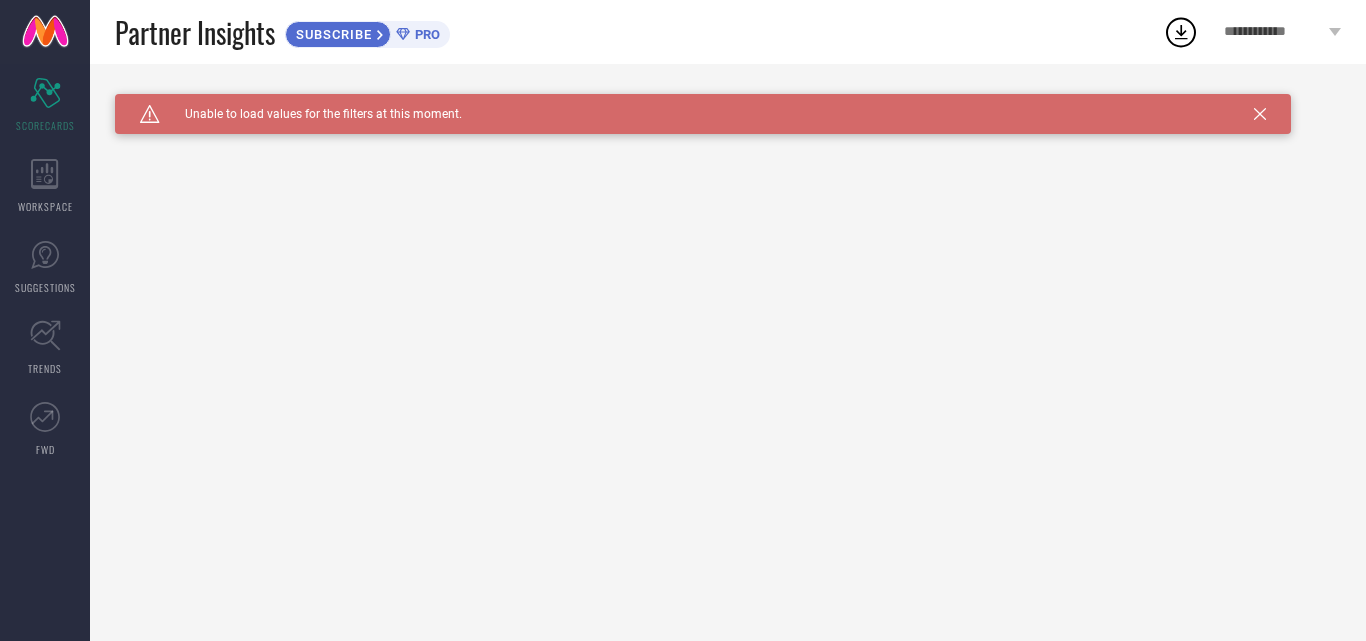 click on "Caution Created with Sketch. Unable to load values for the filters at this moment." at bounding box center [703, 114] 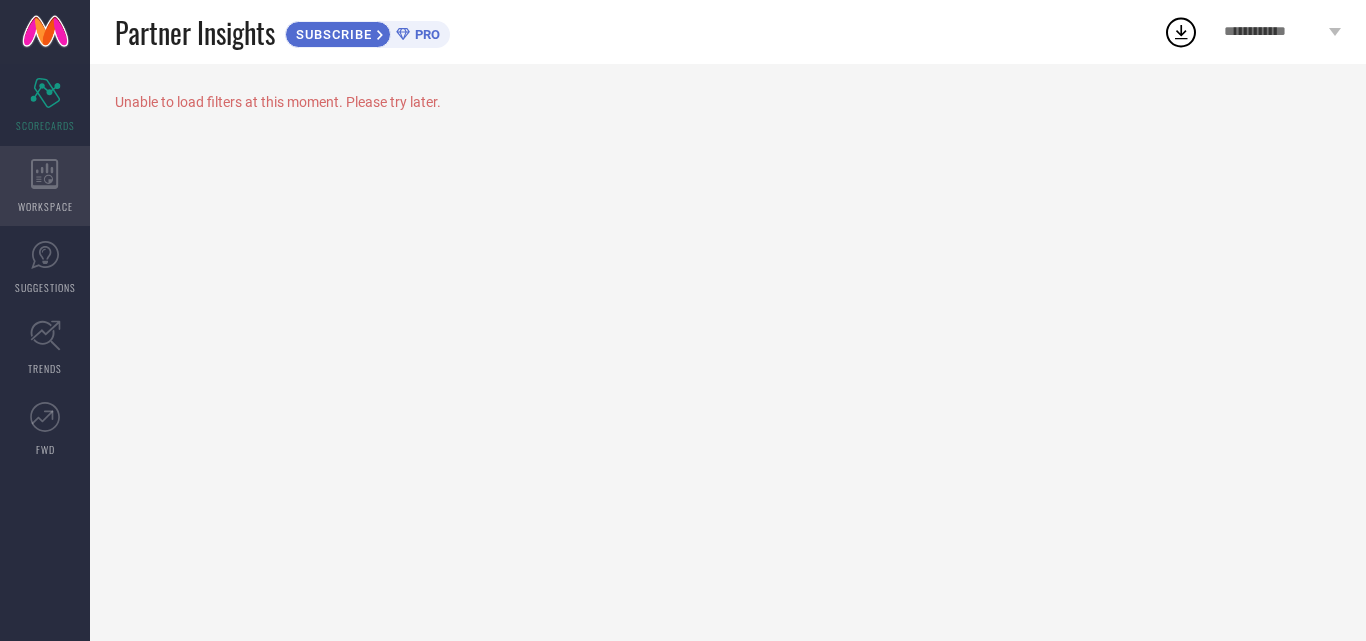 click on "WORKSPACE" at bounding box center [45, 186] 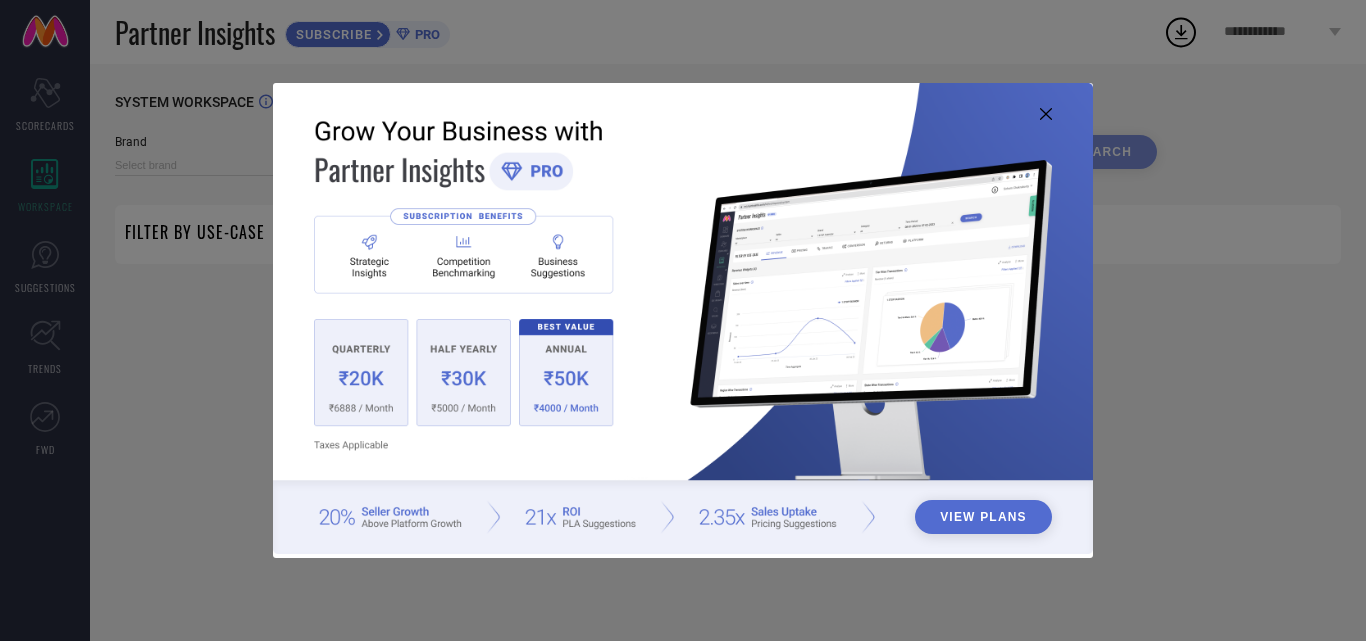 type on "1 STOP FASHION" 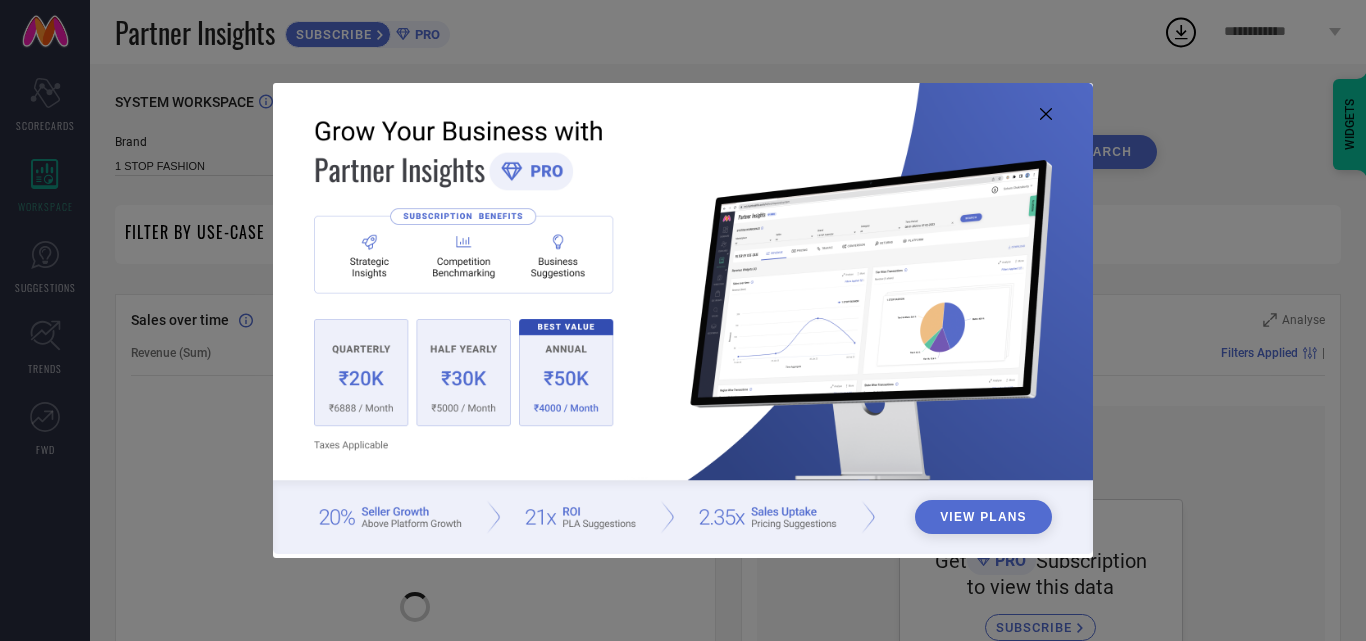 click 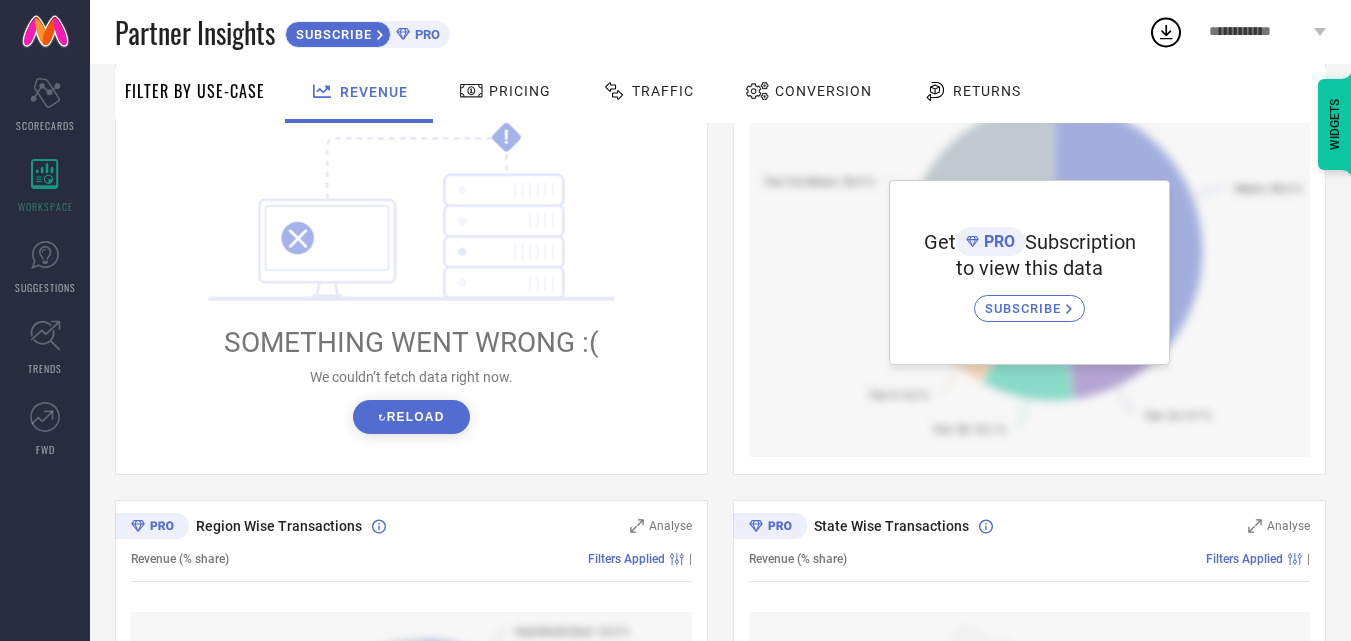 scroll, scrollTop: 321, scrollLeft: 0, axis: vertical 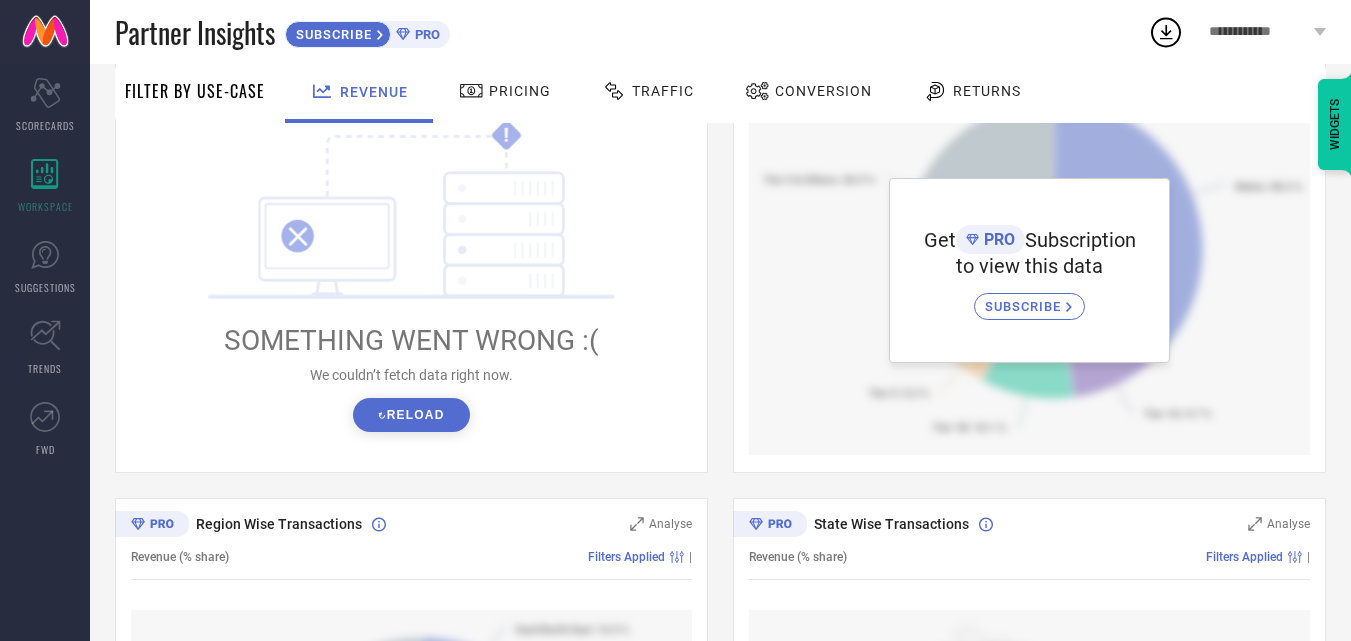 click on "↻  Reload" at bounding box center [411, 415] 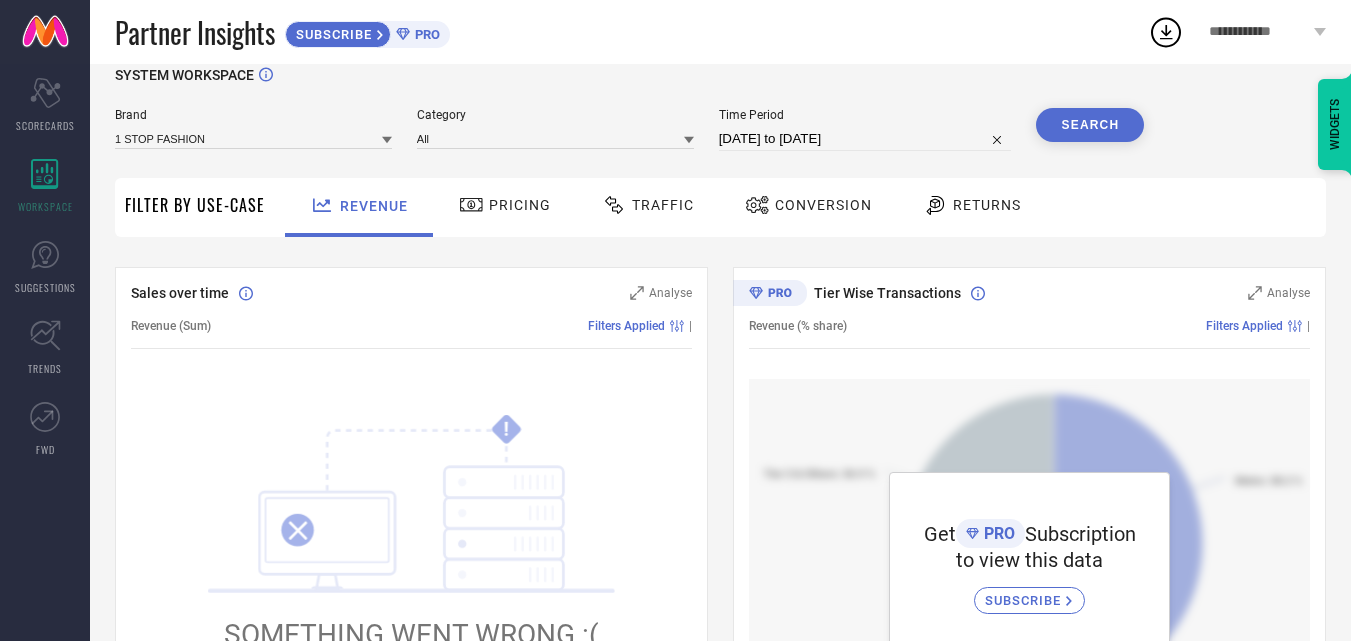 scroll, scrollTop: 0, scrollLeft: 0, axis: both 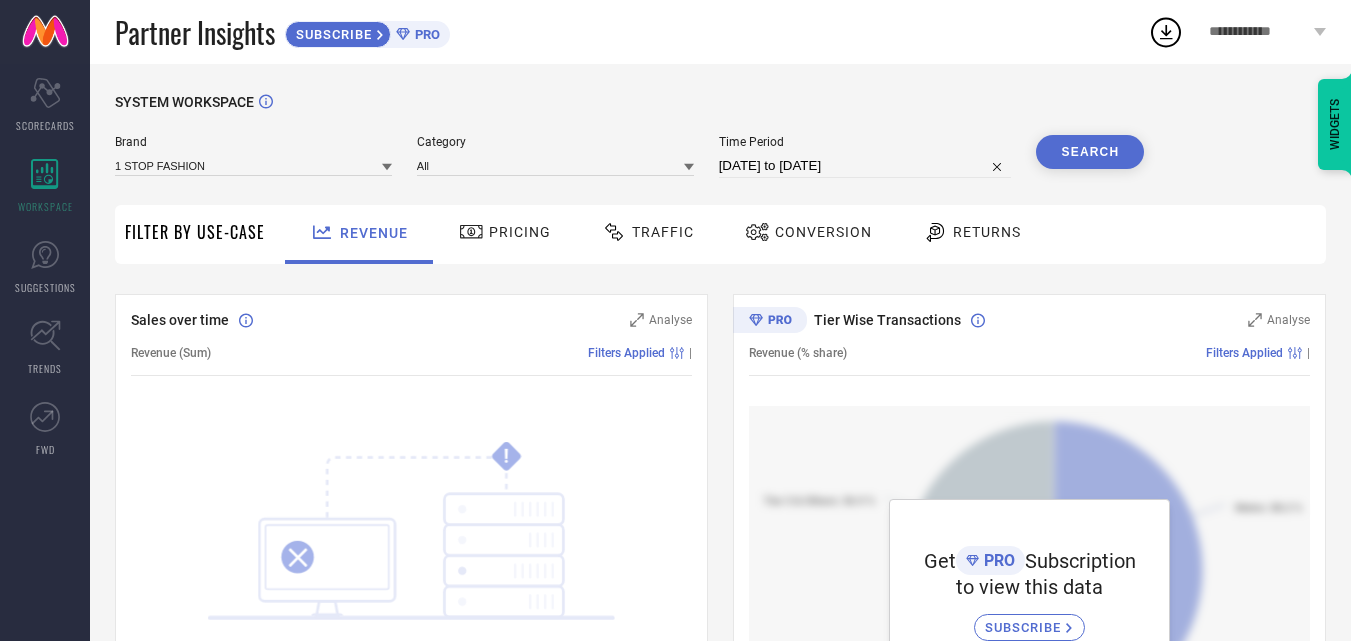 click on "Traffic" at bounding box center (663, 232) 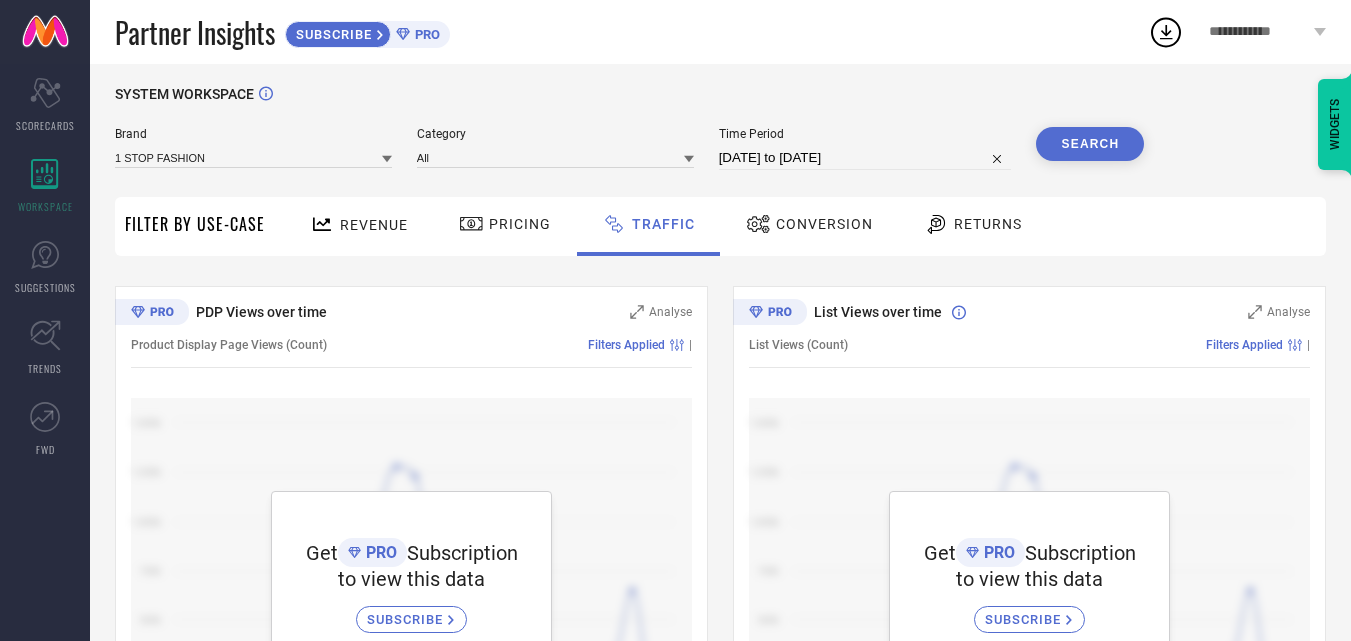 scroll, scrollTop: 0, scrollLeft: 0, axis: both 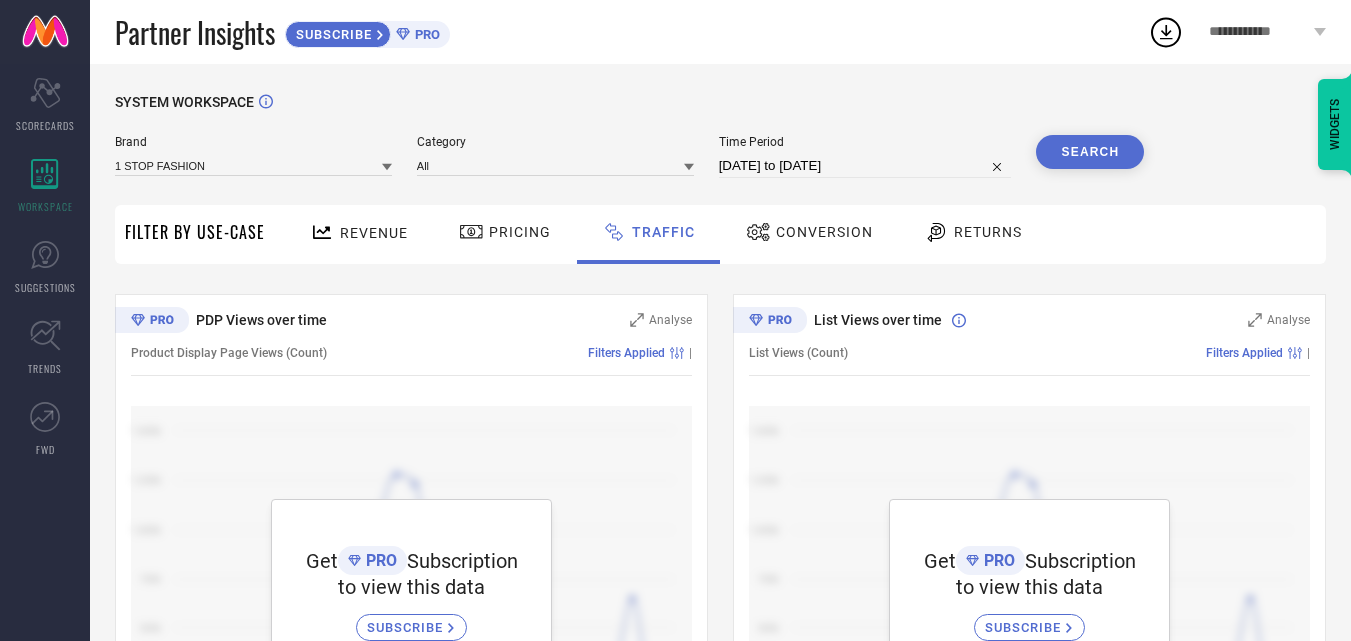 click on "Conversion" at bounding box center (824, 232) 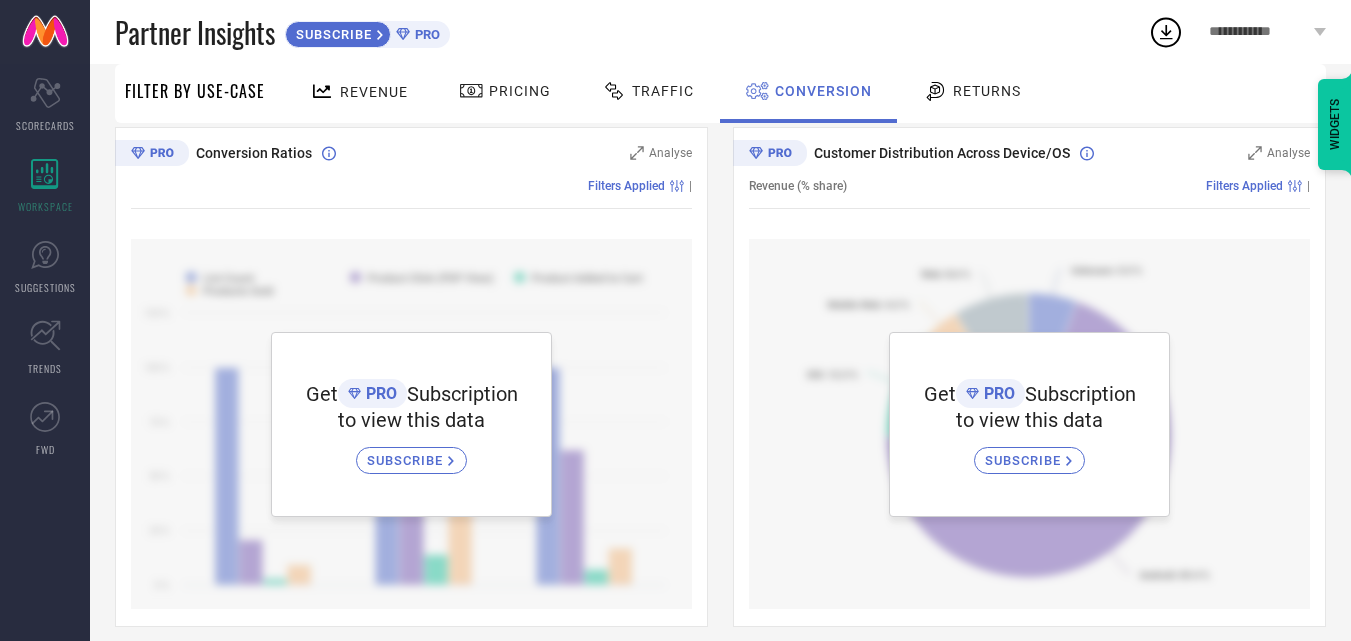 scroll, scrollTop: 0, scrollLeft: 0, axis: both 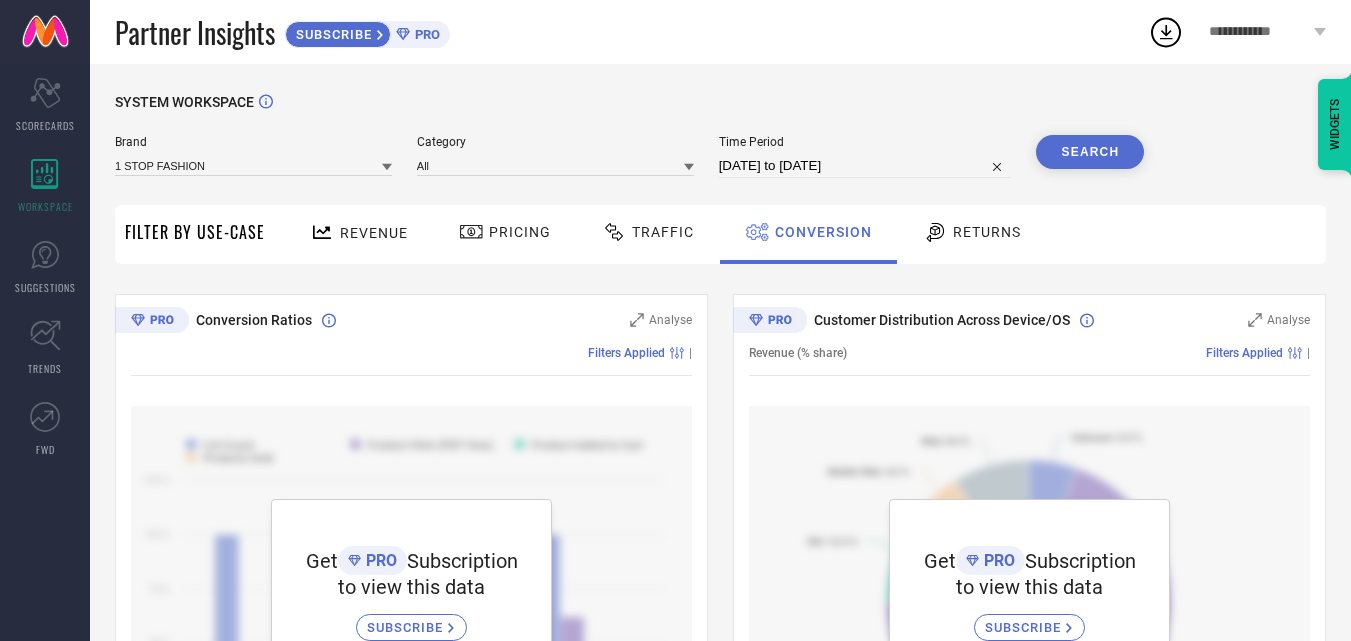 click on "WIDGETS" at bounding box center [1335, 124] 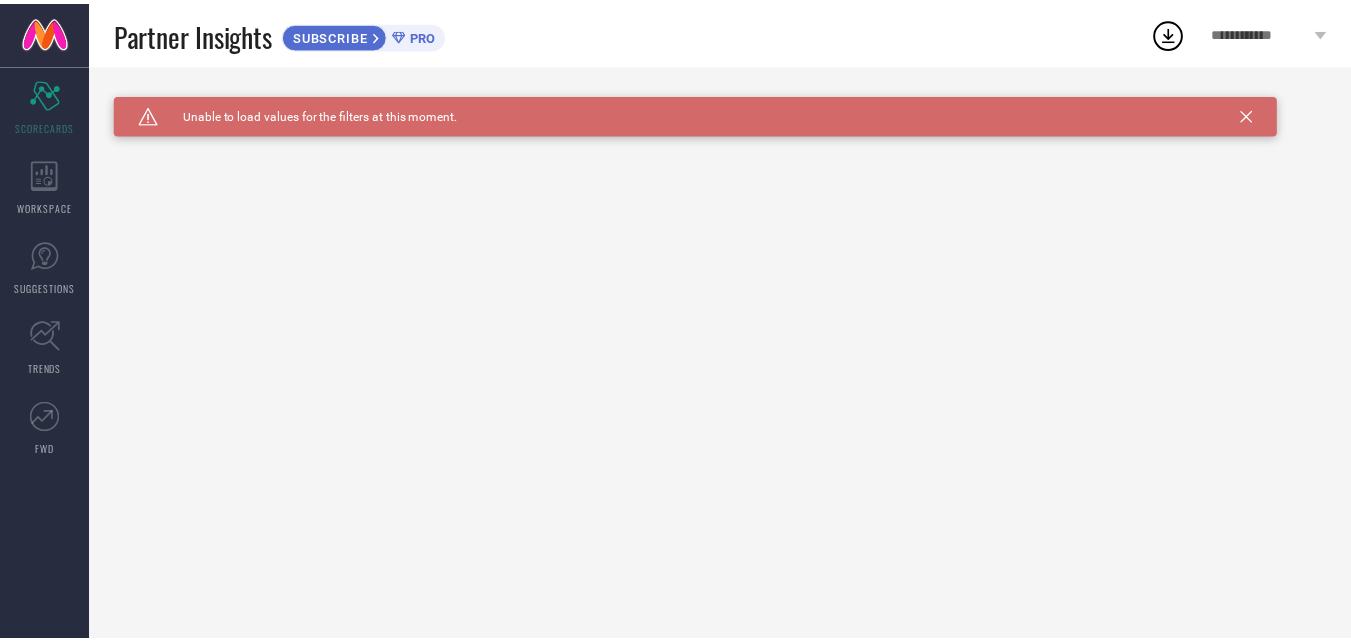 scroll, scrollTop: 0, scrollLeft: 0, axis: both 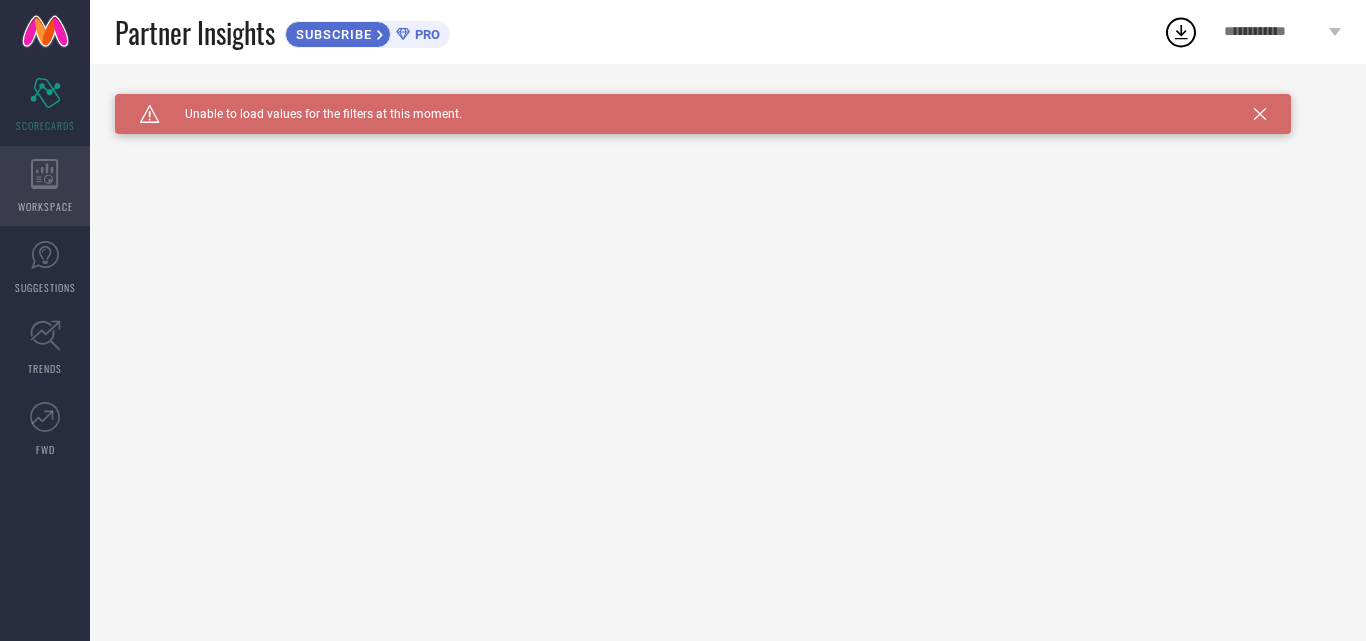 click 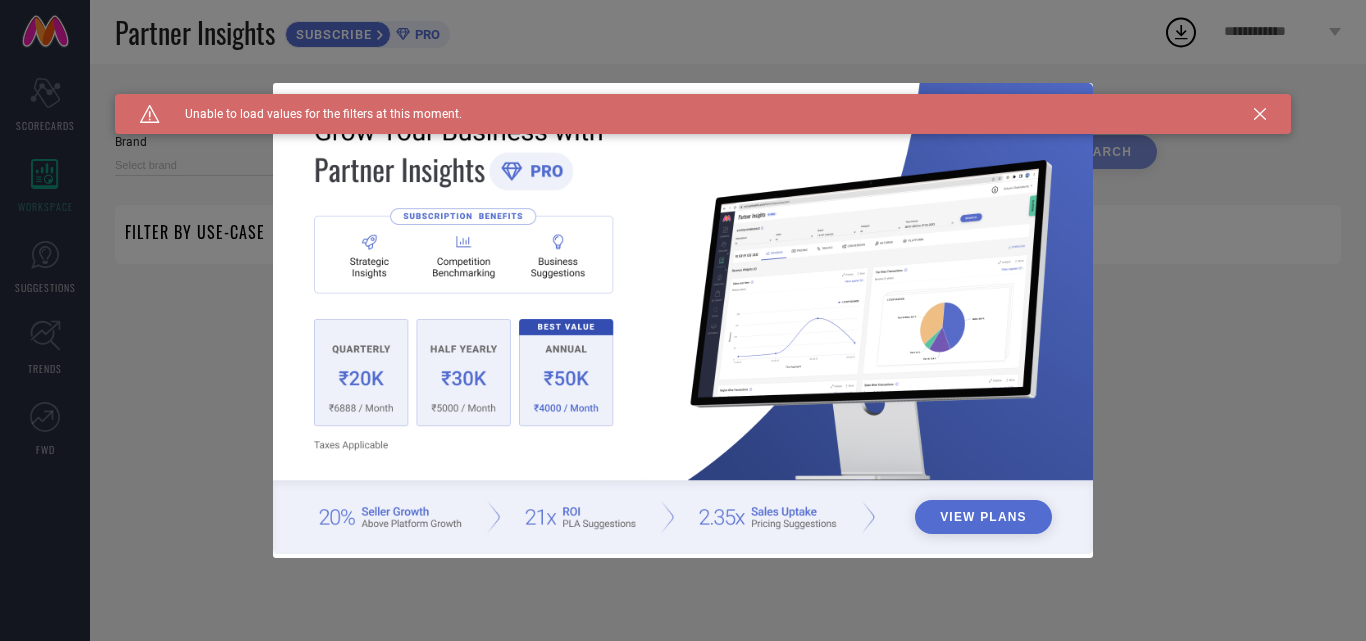 type on "1 STOP FASHION" 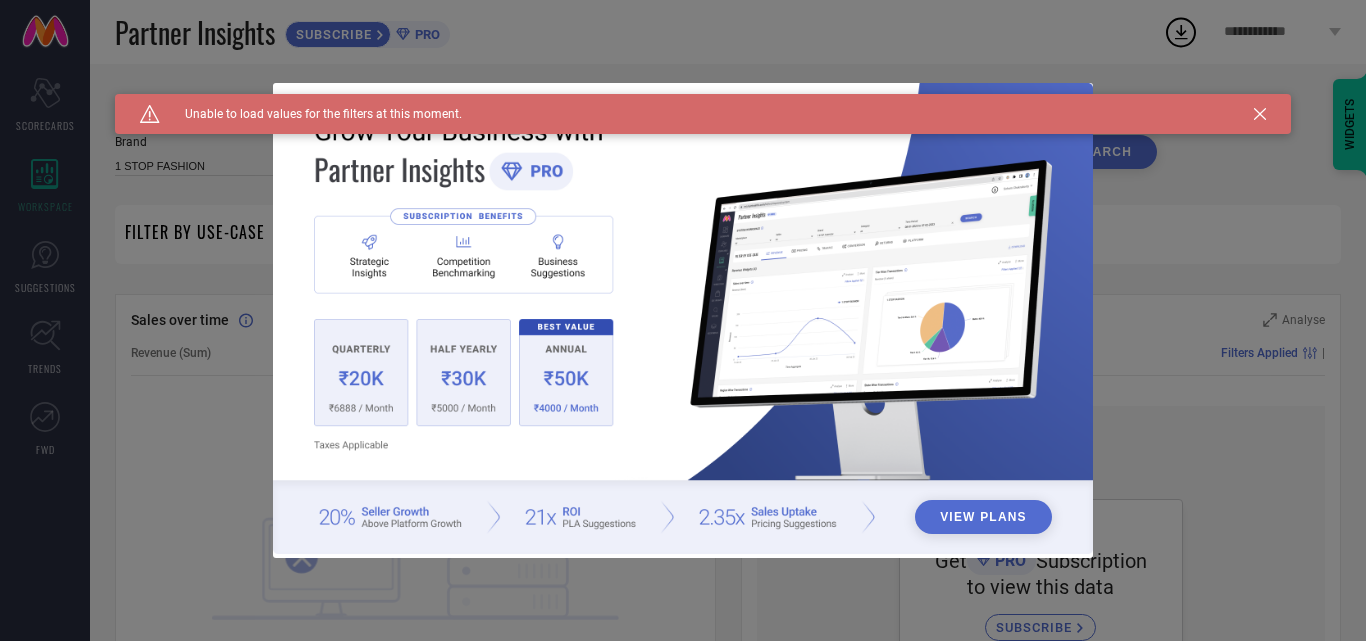 click 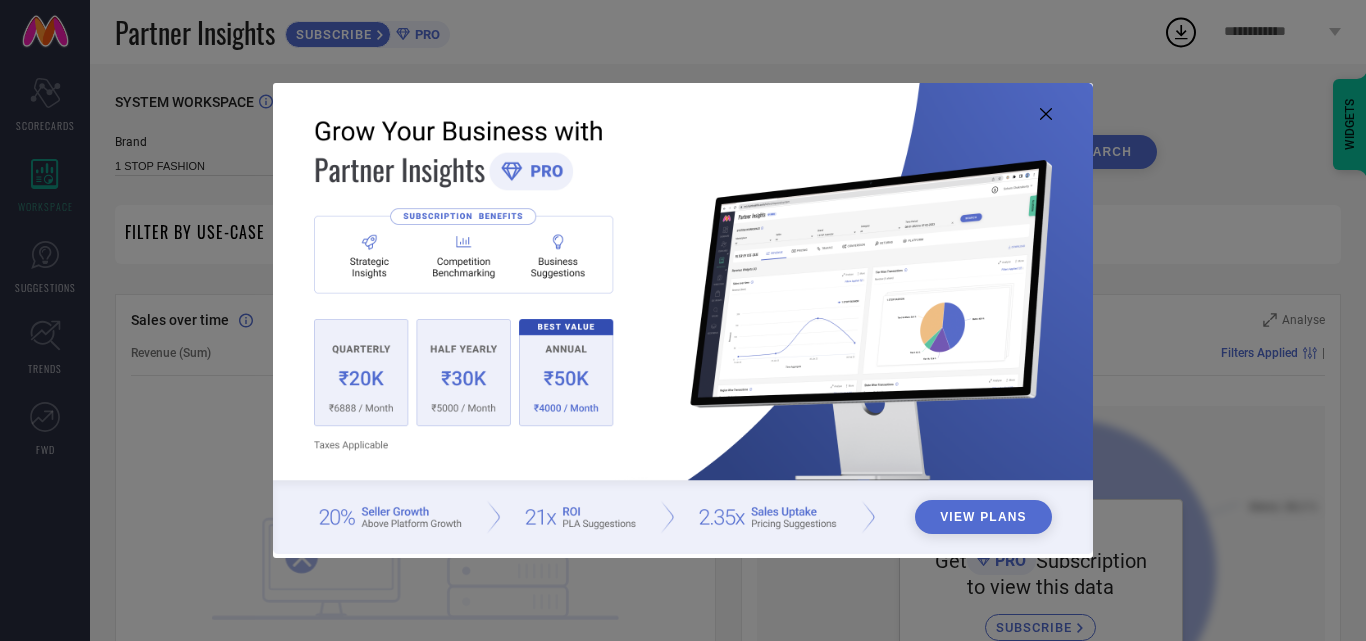 click at bounding box center (683, 318) 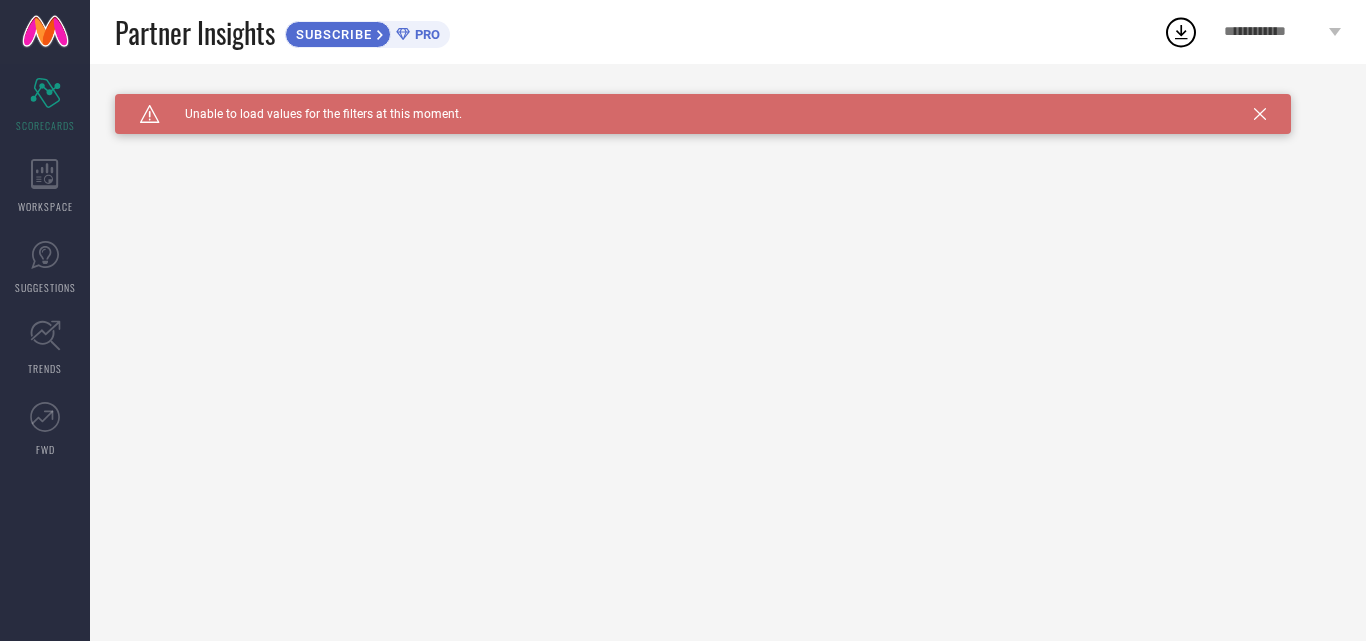 scroll, scrollTop: 0, scrollLeft: 0, axis: both 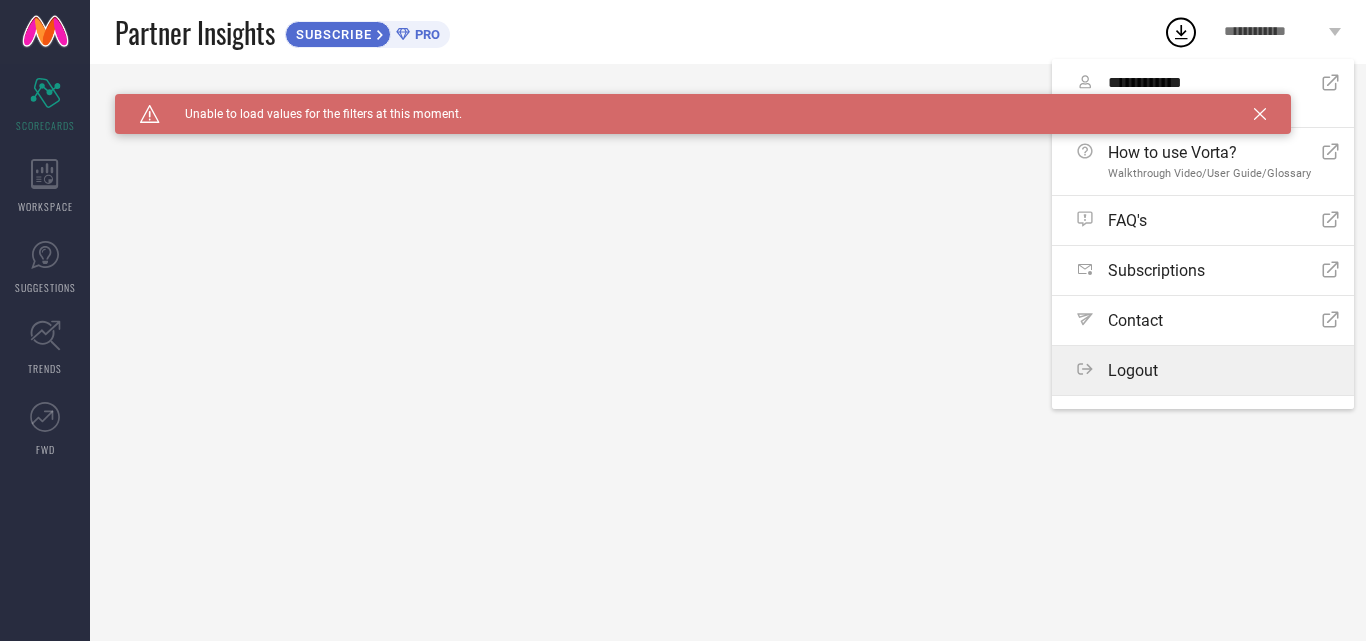 click on "Logout" at bounding box center [1208, 370] 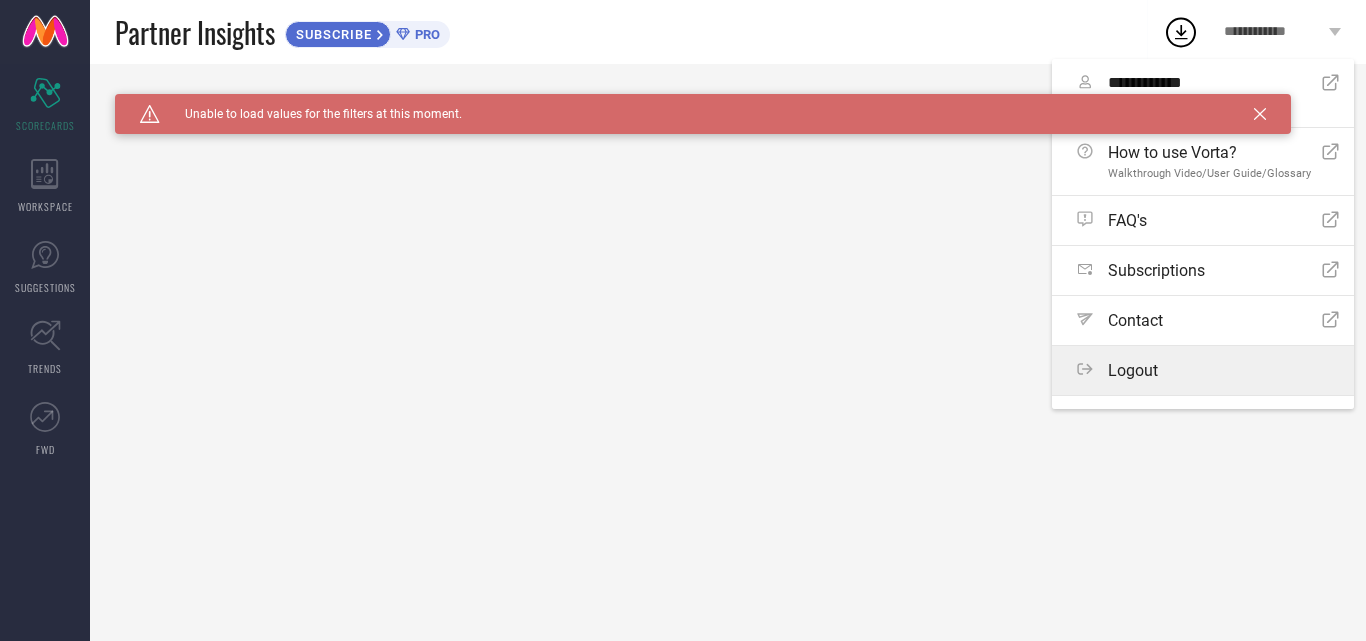 click on "Logout" at bounding box center [0, 0] 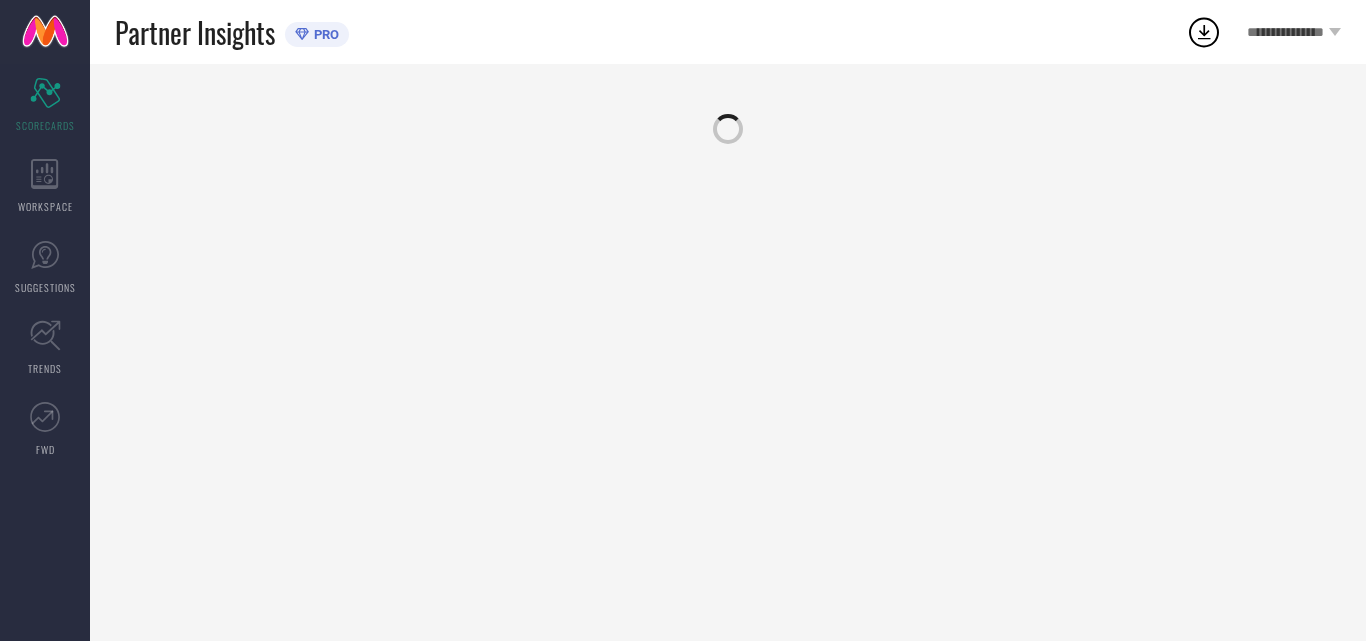 scroll, scrollTop: 0, scrollLeft: 0, axis: both 